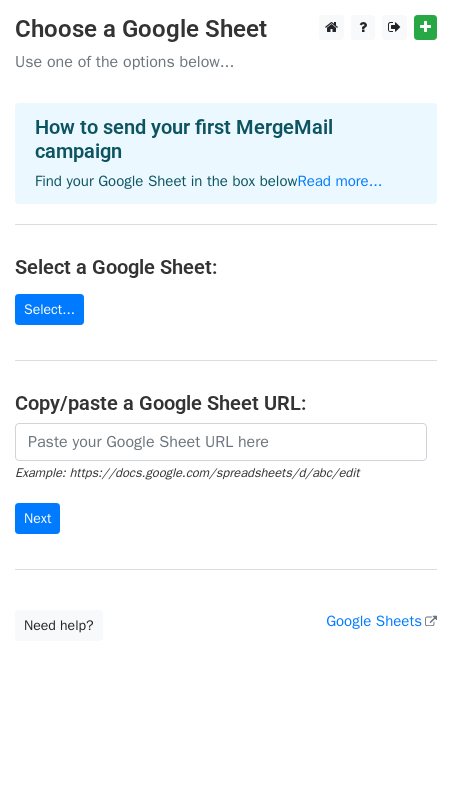 scroll, scrollTop: 0, scrollLeft: 0, axis: both 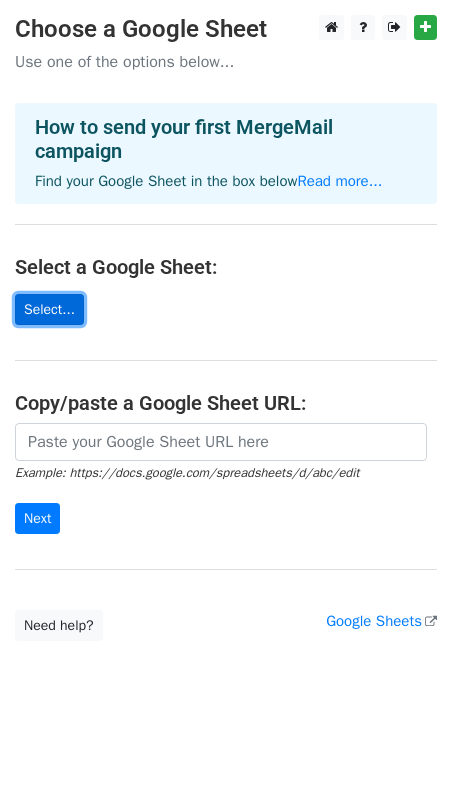 click on "Select..." at bounding box center [49, 309] 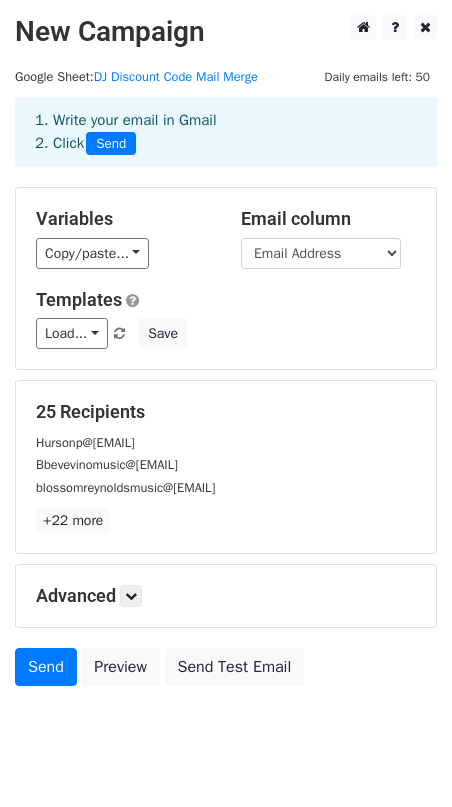 scroll, scrollTop: 44, scrollLeft: 0, axis: vertical 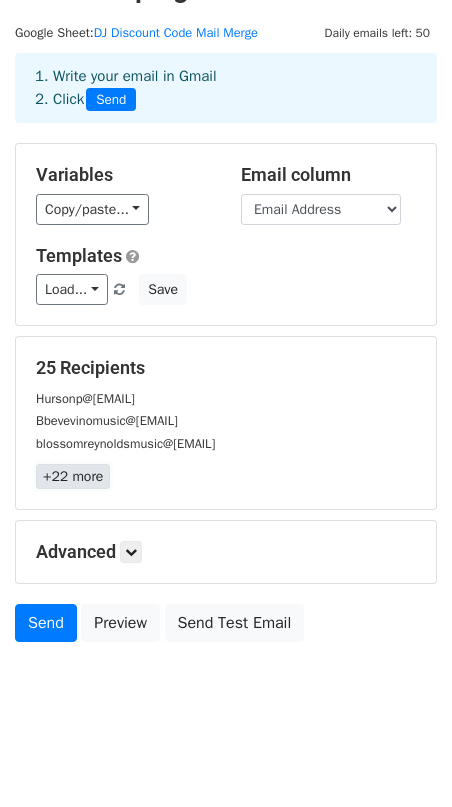 click on "+22 more" at bounding box center [73, 476] 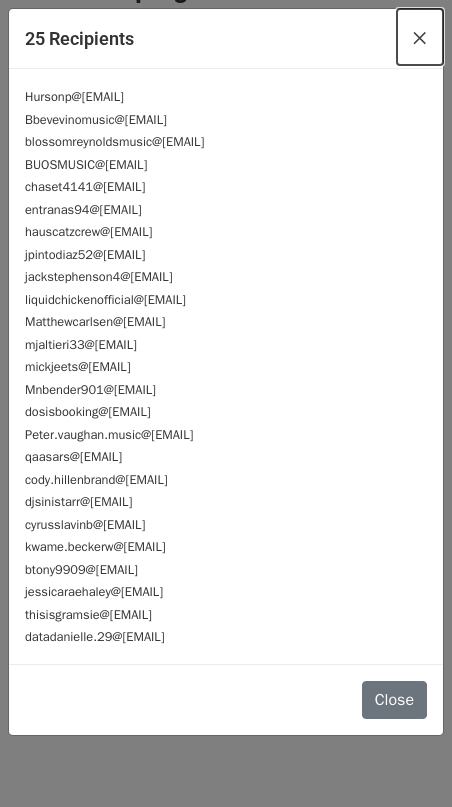 click on "×" at bounding box center (420, 37) 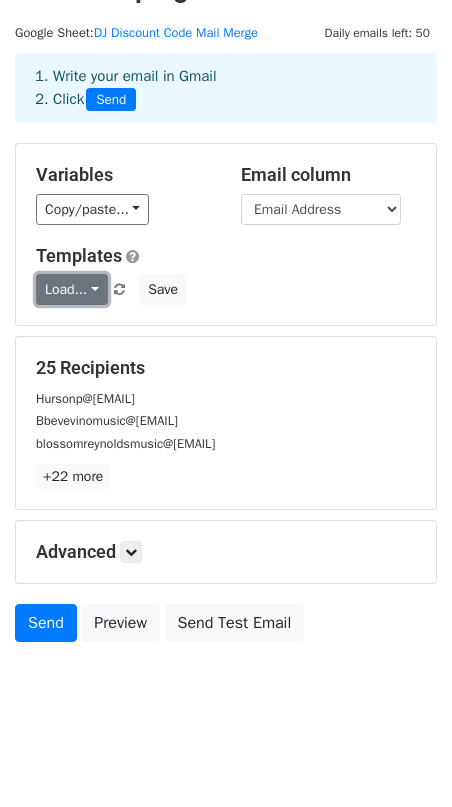click on "Load..." at bounding box center (72, 289) 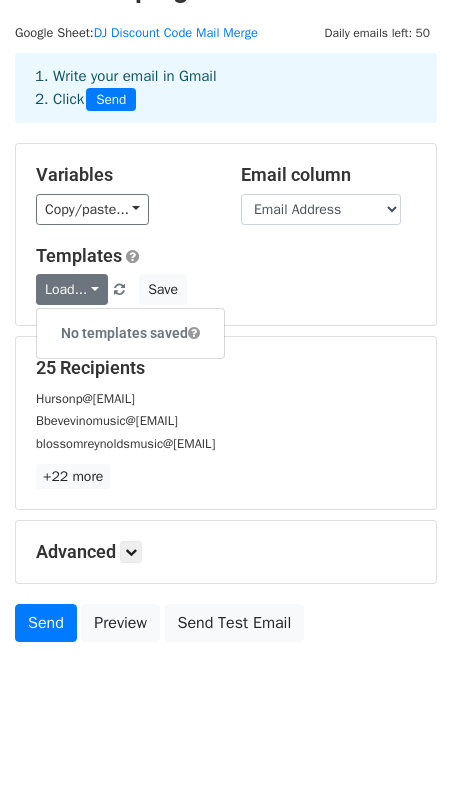 click on "Templates
Load...
No templates saved
Save" at bounding box center [226, 275] 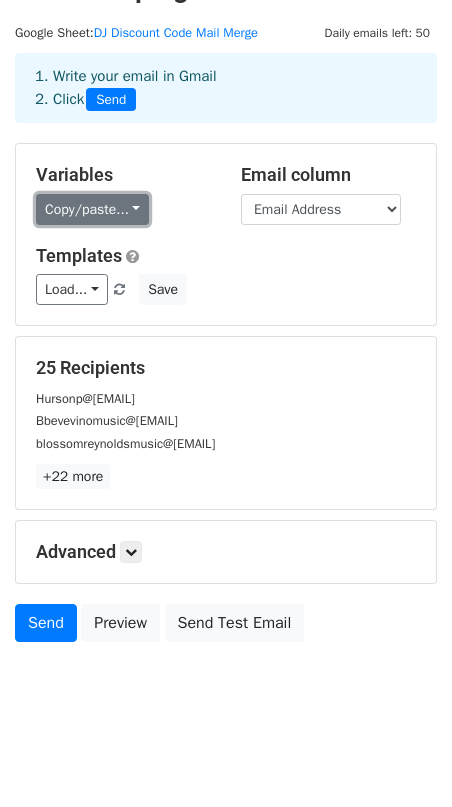click on "Copy/paste..." at bounding box center (92, 209) 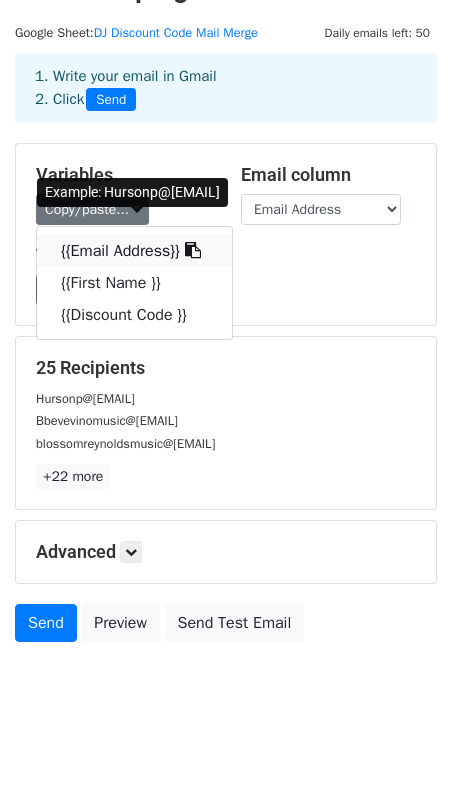 click on "{{Email Address}}" at bounding box center [134, 251] 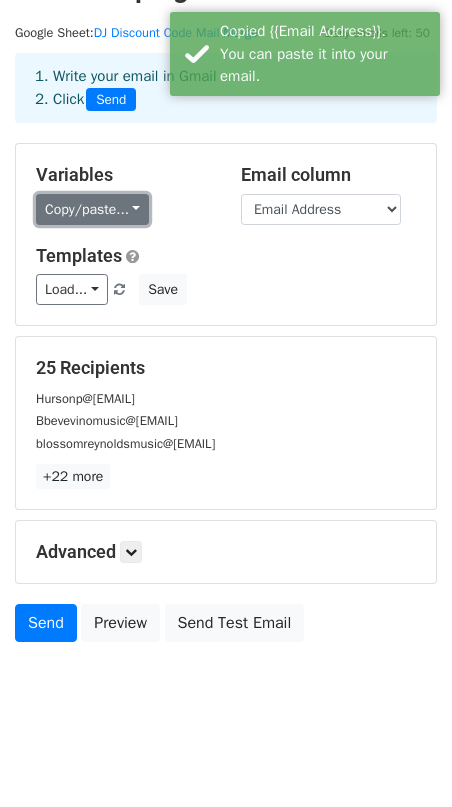 click on "Copy/paste..." at bounding box center [92, 209] 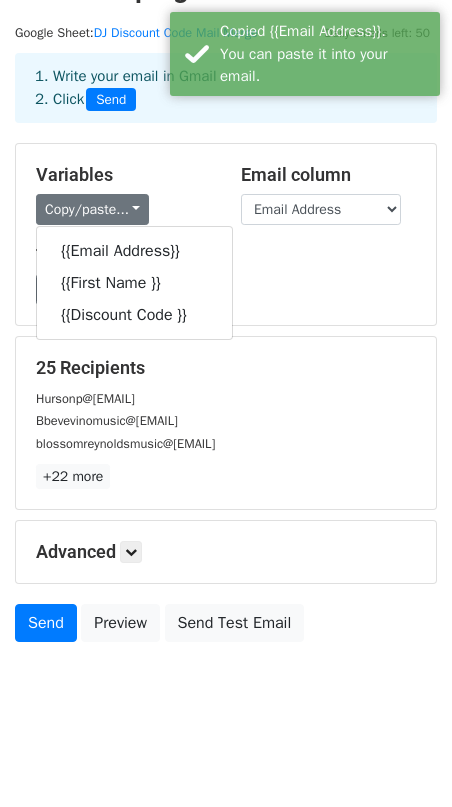 click on "Load...
No templates saved
Save" at bounding box center [226, 289] 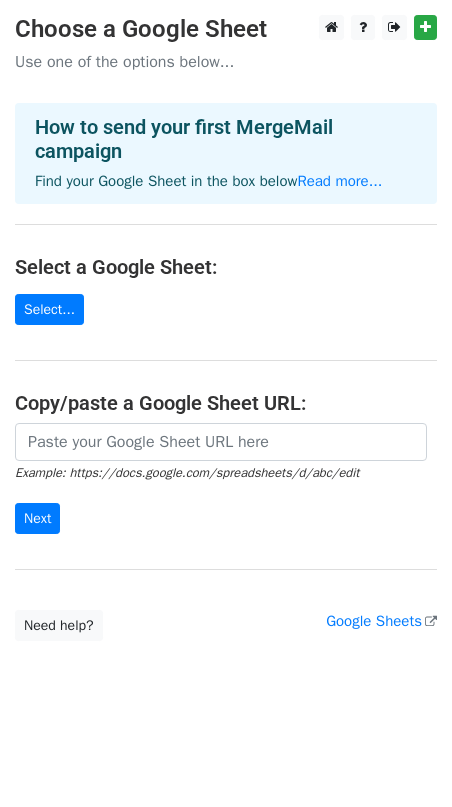 scroll, scrollTop: 0, scrollLeft: 0, axis: both 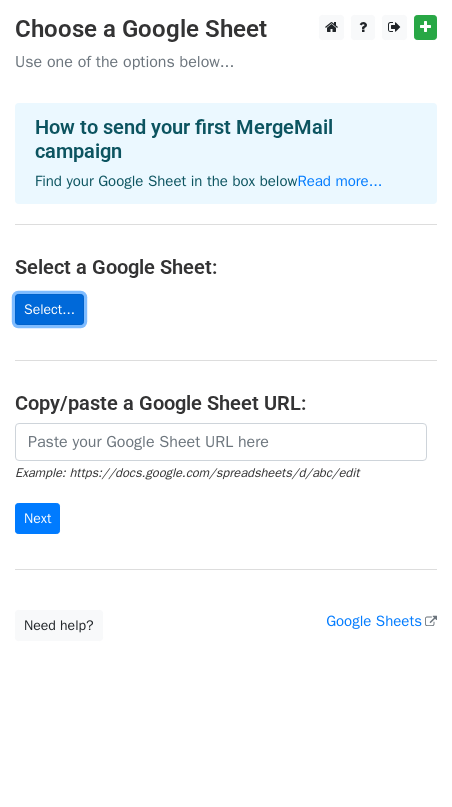 click on "Select..." at bounding box center [49, 309] 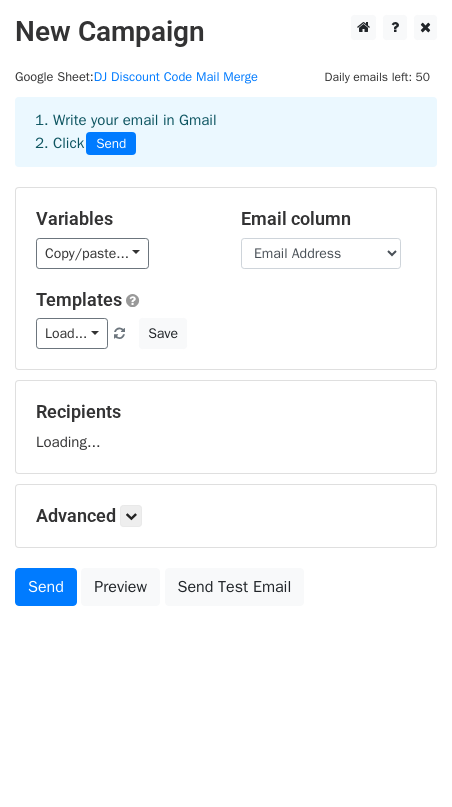 scroll, scrollTop: 0, scrollLeft: 0, axis: both 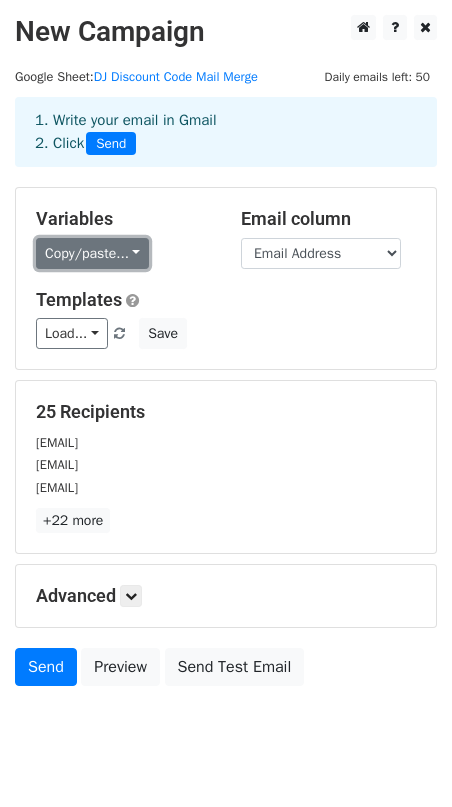 click on "Copy/paste..." at bounding box center (92, 253) 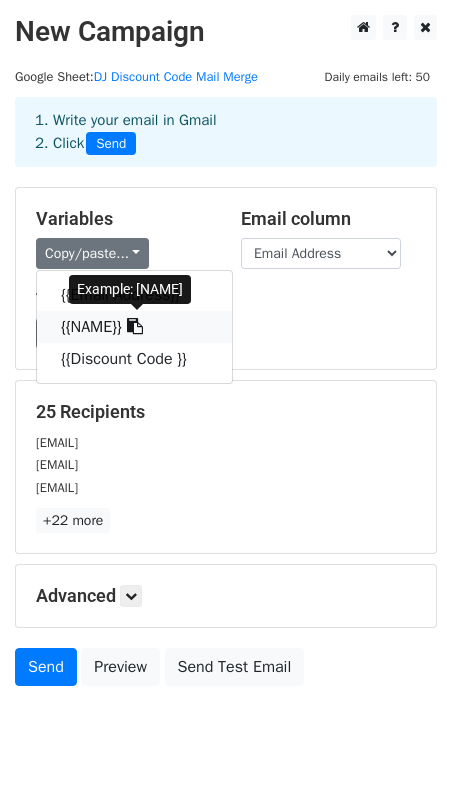 click on "{{First Name }}" at bounding box center [134, 327] 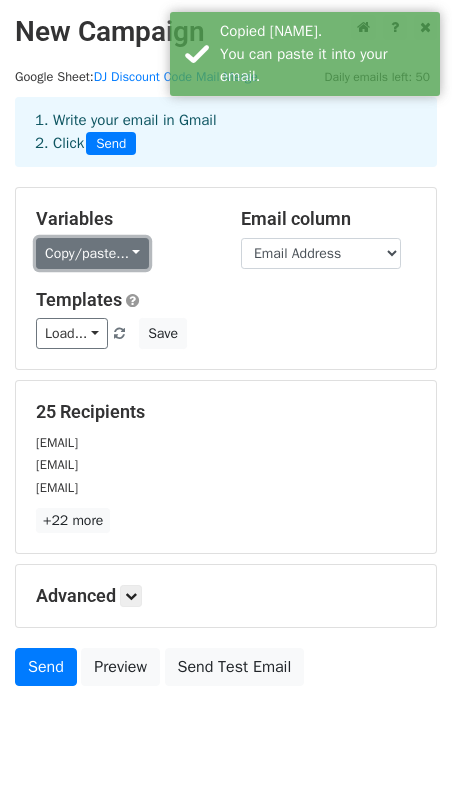 click on "Copy/paste..." at bounding box center (92, 253) 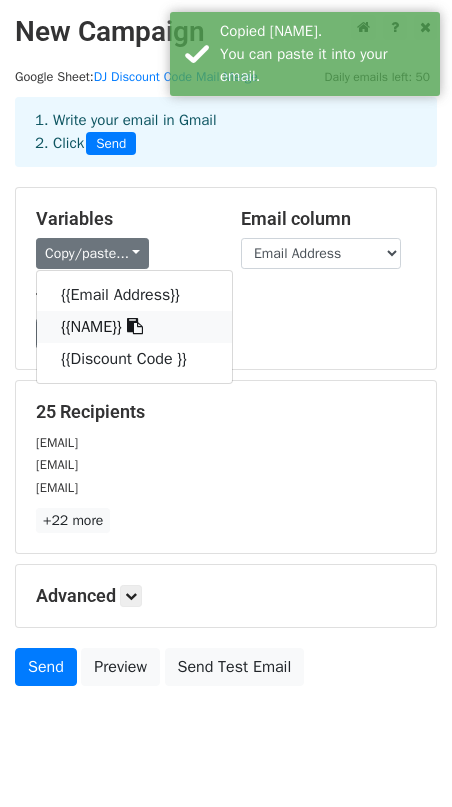 click on "New Campaign
Daily emails left: 50
Google Sheet:
DJ Discount Code Mail Merge
1. Write your email in Gmail
2. Click
Send
Variables
Copy/paste...
{{Email Address}}
{{First Name }}
{{Discount Code }}
Email column
Email Address
First Name
Discount Code
Templates
Load...
No templates saved
Save
25 Recipients
Hursonp@gmail.com
Bbevevinomusic@gmail.com
blossomreynoldsmusic@gmail.com
+22 more
25 Recipients
×
Hursonp@gmail.com
Bbevevinomusic@gmail.com
blossomreynoldsmusic@gmail.com
BUOSMUSIC@gmail.com
chaset4141@gmail.com
entranas94@gmail.com
hauscatzcrew@gmail.com
jpintodiaz52@gmail.com
jackstephenson4@gmail.com
liquidchickenofficial@gmail.com
Matthewcarlsen@outlook.com
mjaltieri33@gmail.com" at bounding box center [226, 395] 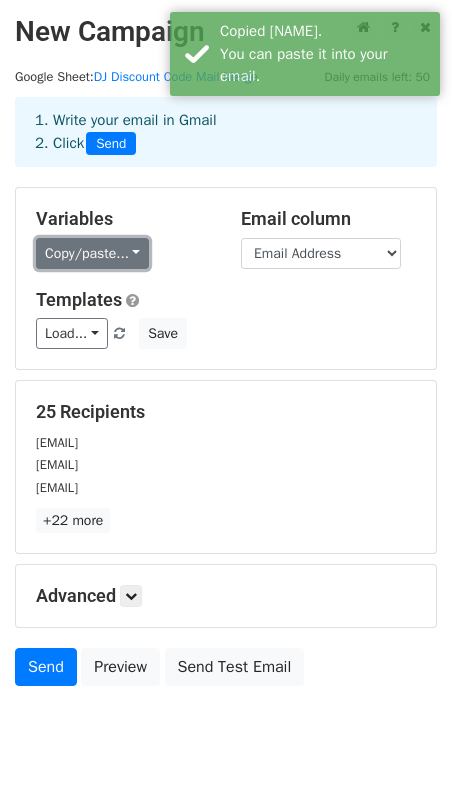 click on "Copy/paste..." at bounding box center [92, 253] 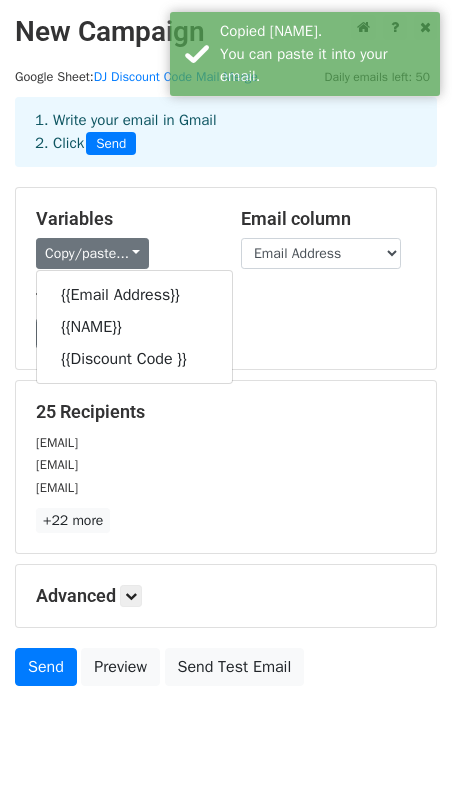 click on "Variables
Copy/paste...
{{Email Address}}
{{First Name }}
{{Discount Code }}" at bounding box center (123, 238) 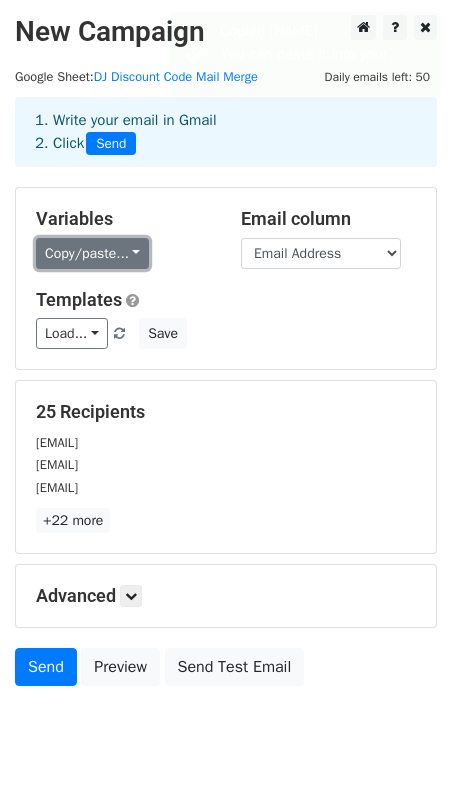 click on "Copy/paste..." at bounding box center (92, 253) 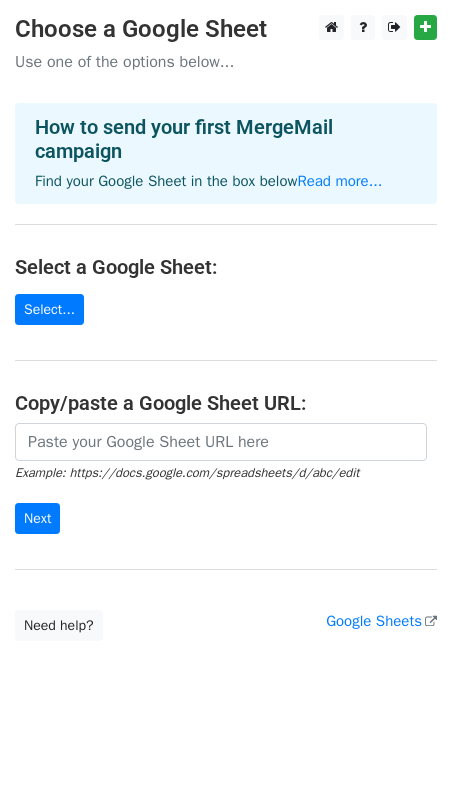 scroll, scrollTop: 0, scrollLeft: 0, axis: both 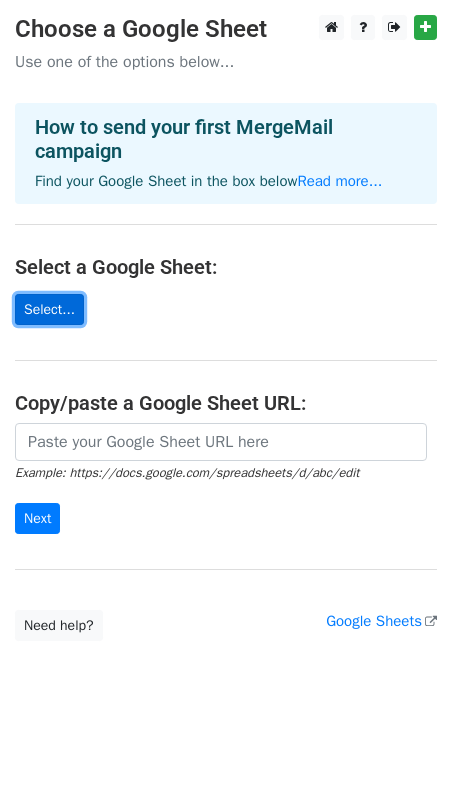 click on "Select..." at bounding box center (49, 309) 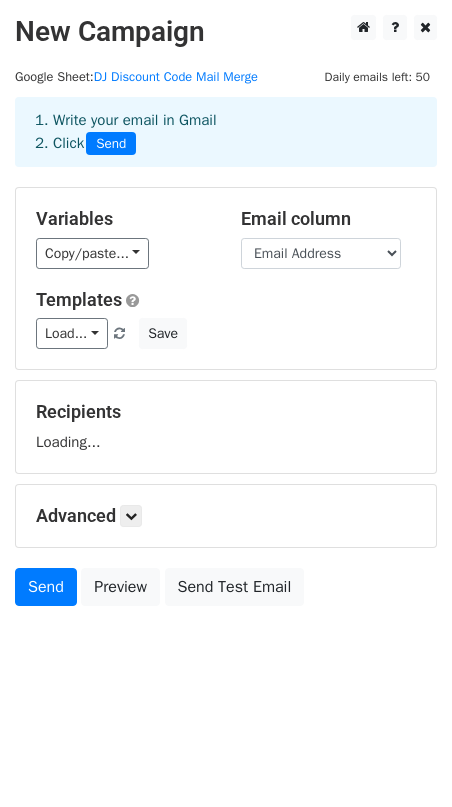 scroll, scrollTop: 0, scrollLeft: 0, axis: both 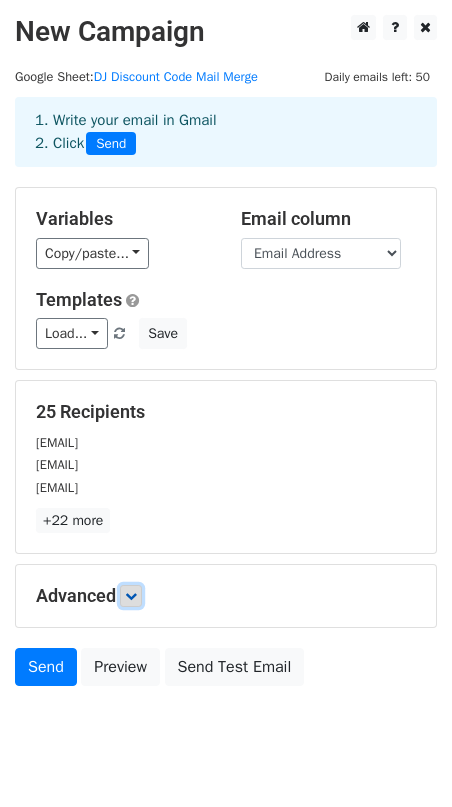 click at bounding box center [131, 596] 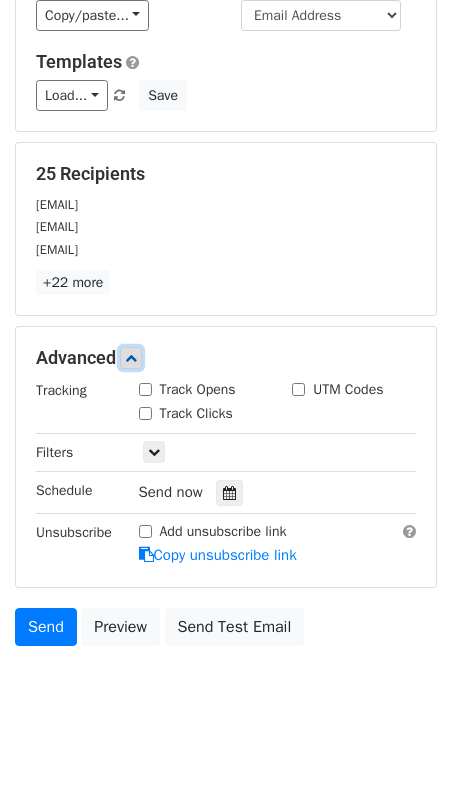 scroll, scrollTop: 0, scrollLeft: 0, axis: both 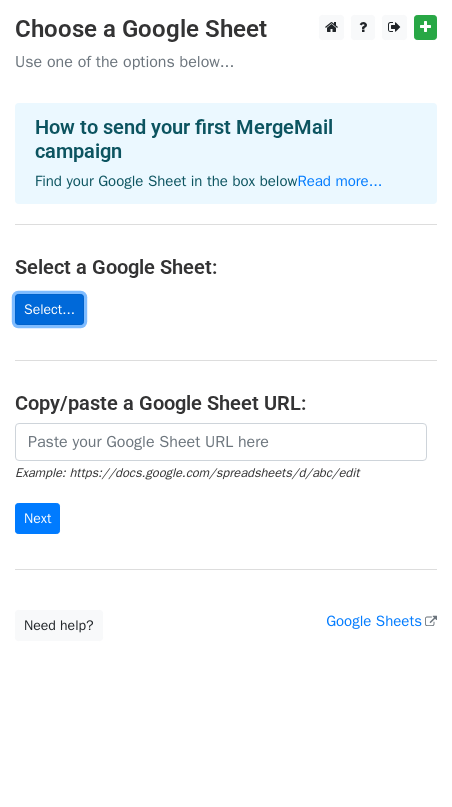click on "Select..." at bounding box center [49, 309] 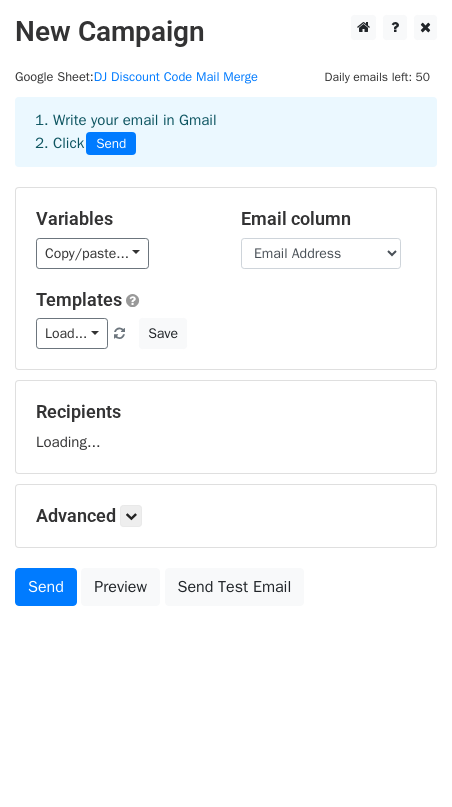 scroll, scrollTop: 0, scrollLeft: 0, axis: both 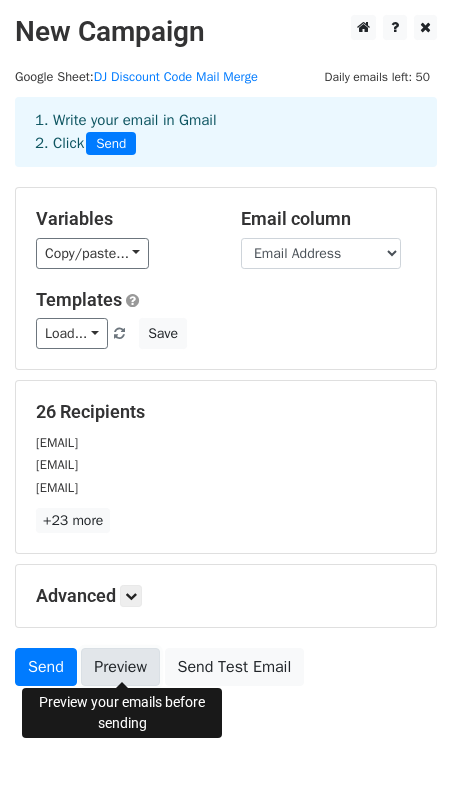 click on "Preview" at bounding box center [120, 667] 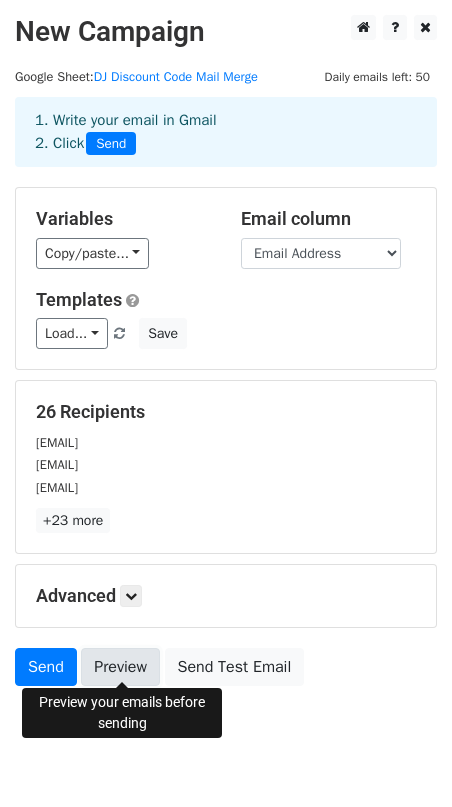 click on "Preview" at bounding box center (120, 667) 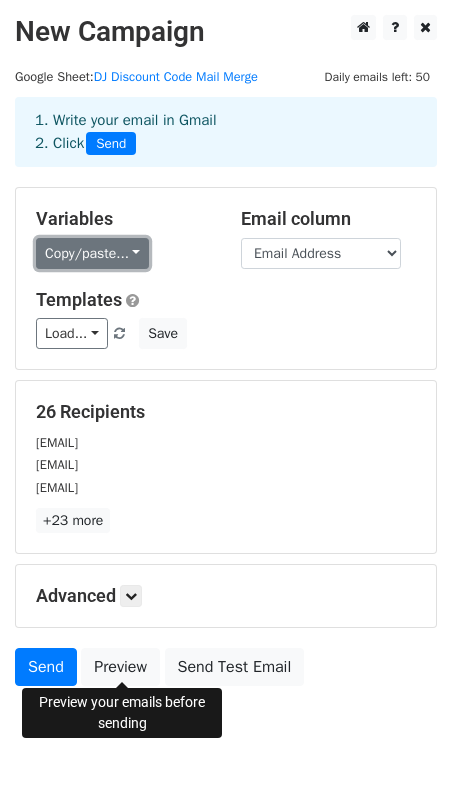 click on "Copy/paste..." at bounding box center (92, 253) 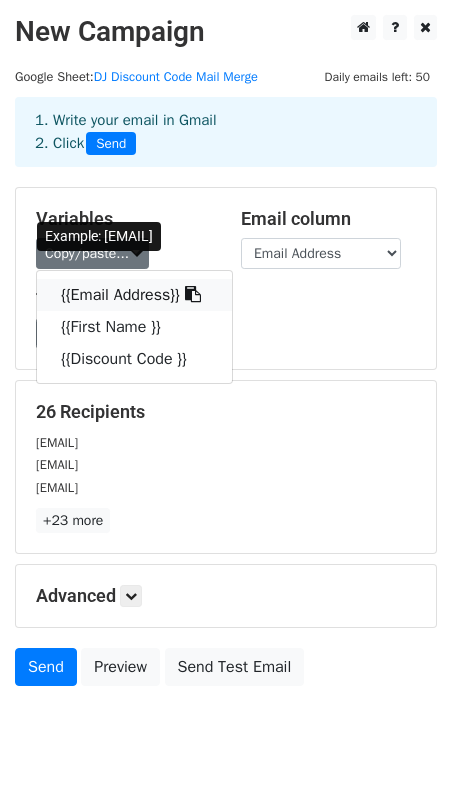 click on "{{Email Address}}" at bounding box center (134, 295) 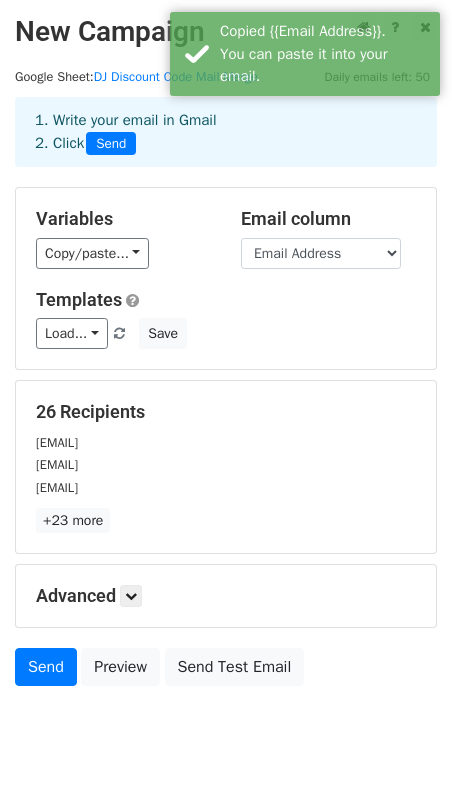 click on "Variables
Copy/paste...
{{EMAIL}}
{{FIRST NAME }}
{{DISCOUNT CODE }}
Email column
EMAIL ADDRESS
FIRST NAME
DISCOUNT CODE
Templates
Load...
No templates saved
Save" at bounding box center [226, 278] 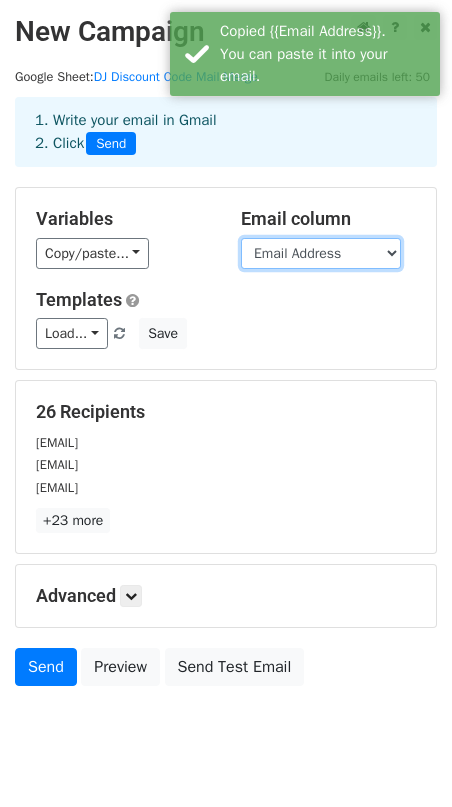 click on "EMAIL ADDRESS
FIRST NAME
DISCOUNT CODE" at bounding box center (321, 253) 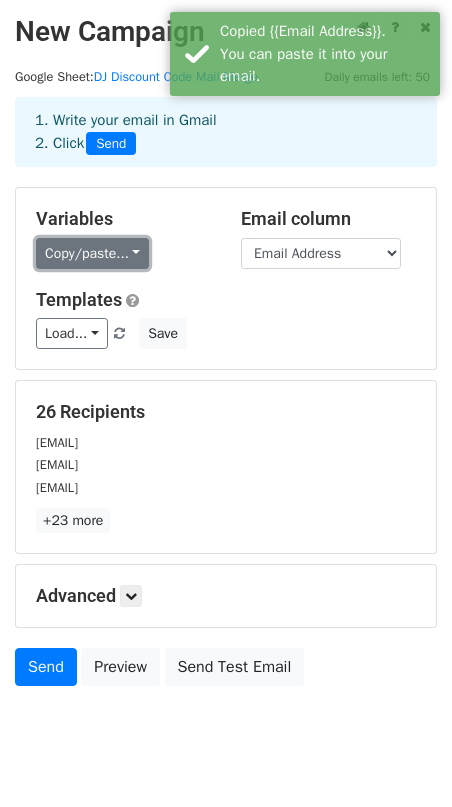 click on "Copy/paste..." at bounding box center [92, 253] 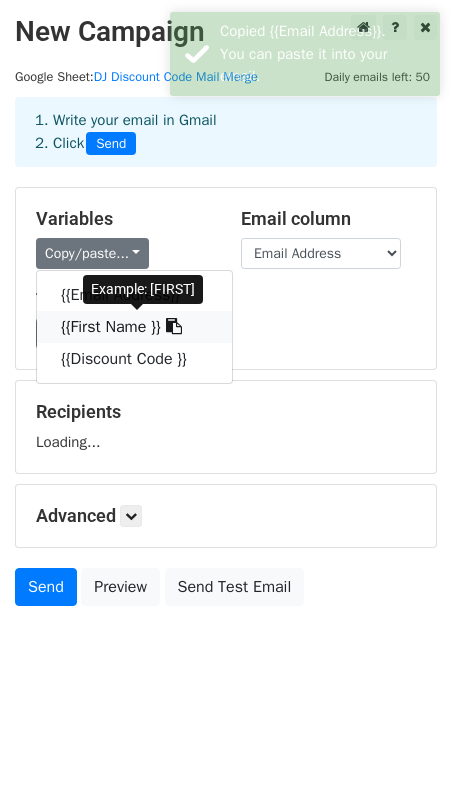 click on "{{First Name }}" at bounding box center [134, 327] 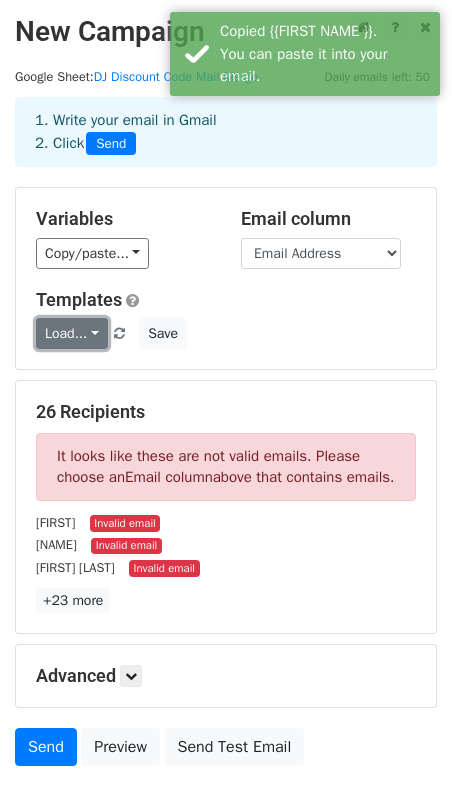 click on "Load..." at bounding box center (72, 333) 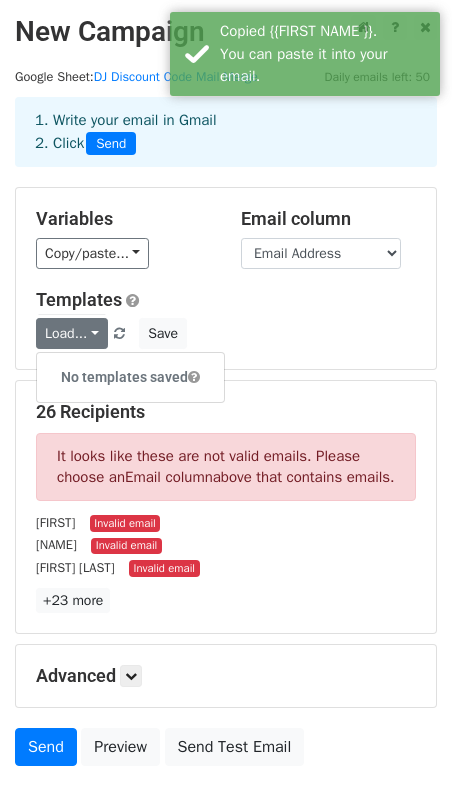 click on "Templates" at bounding box center [226, 300] 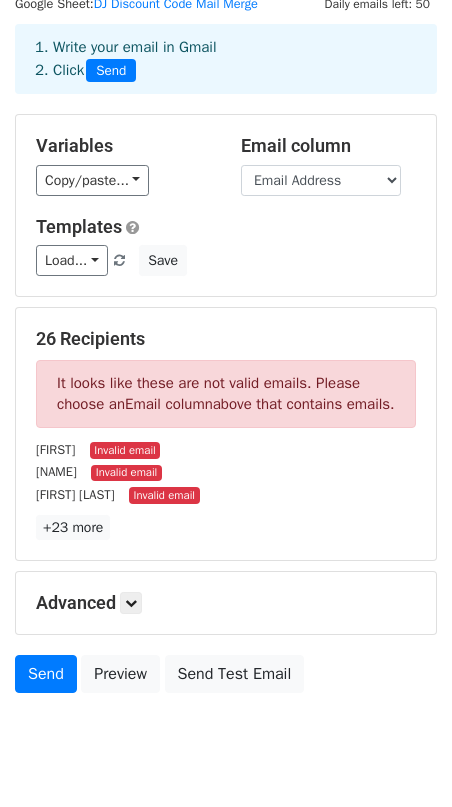 scroll, scrollTop: 135, scrollLeft: 0, axis: vertical 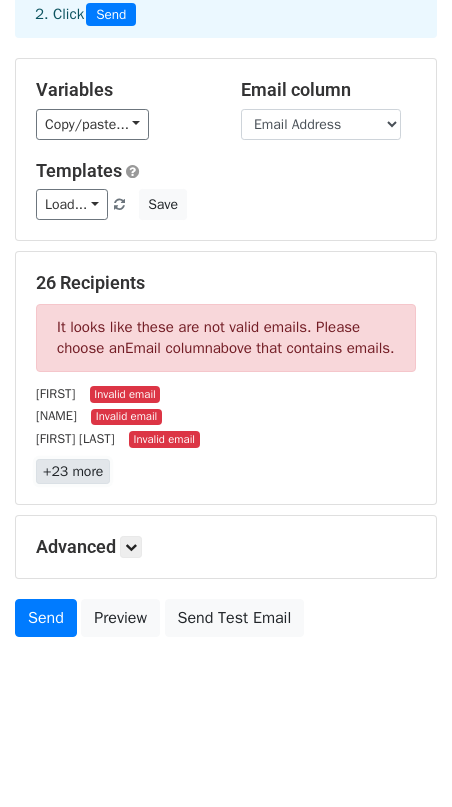 click on "+23 more" at bounding box center (73, 471) 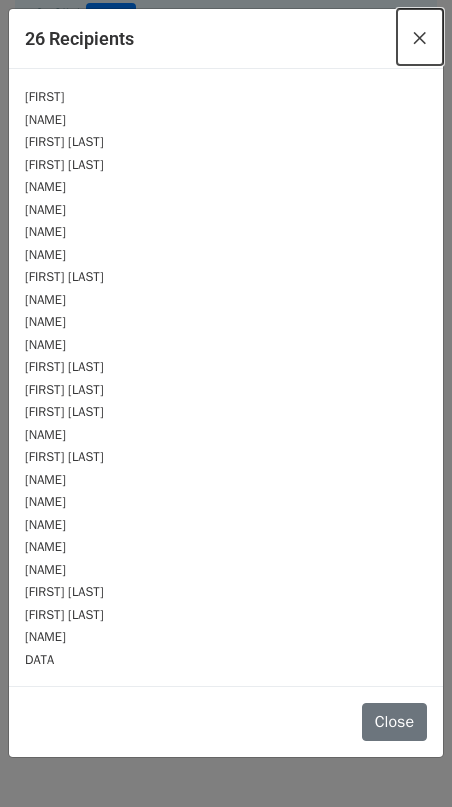click on "×" at bounding box center (420, 37) 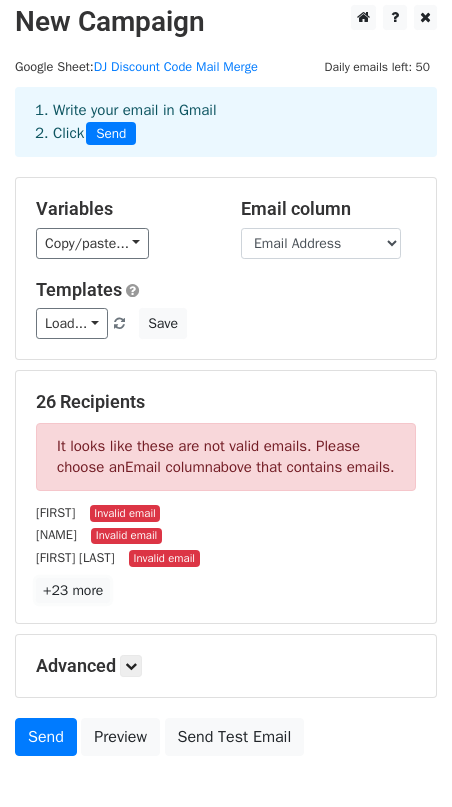 scroll, scrollTop: 0, scrollLeft: 0, axis: both 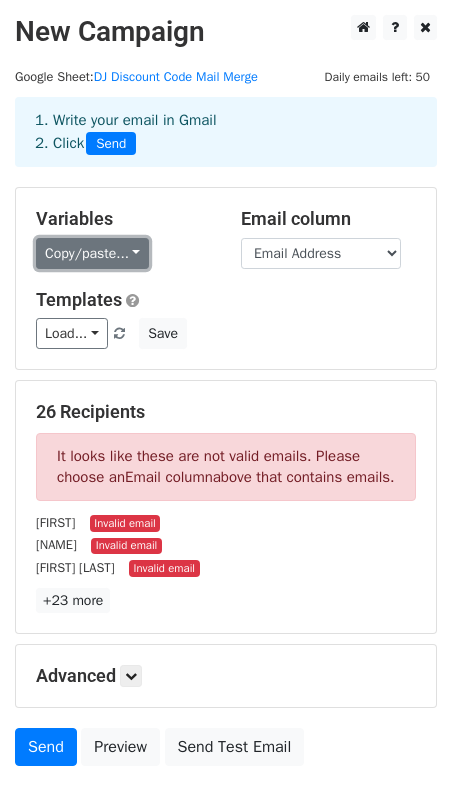 click on "Copy/paste..." at bounding box center [92, 253] 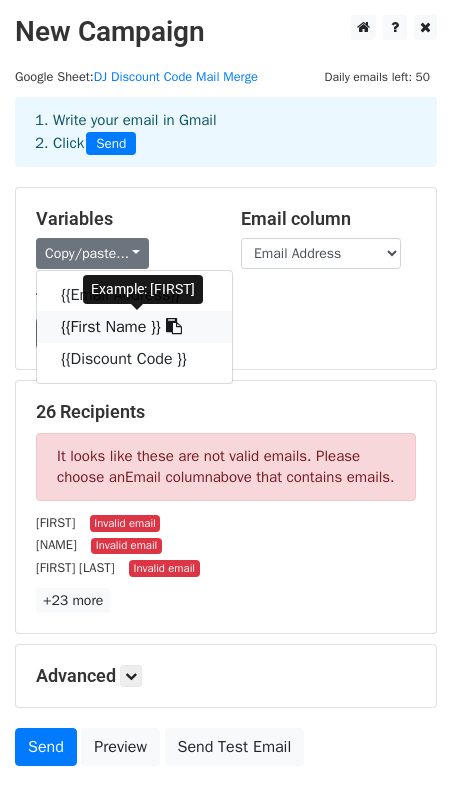 click on "{{First Name }}" at bounding box center [134, 327] 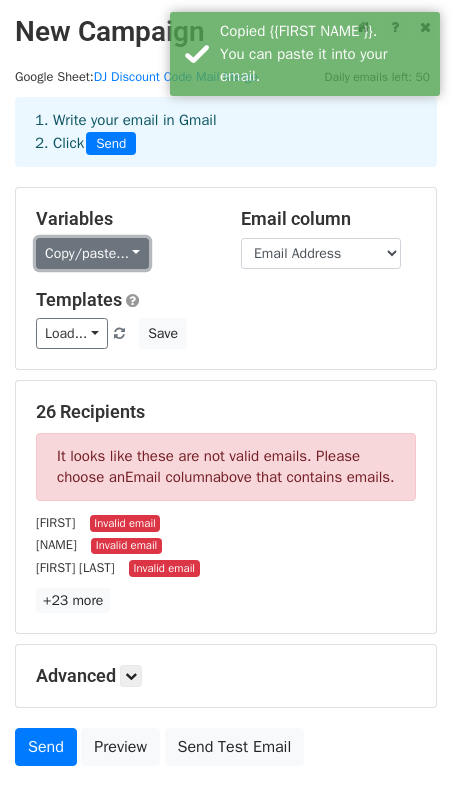 click on "Copy/paste..." at bounding box center (92, 253) 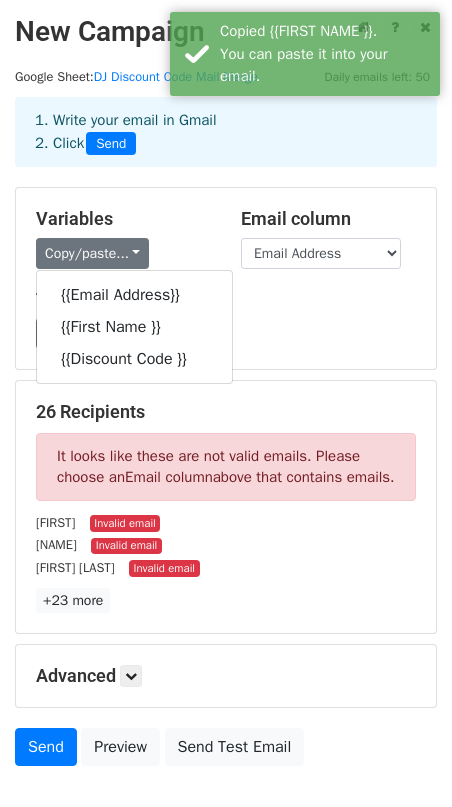click on "Templates
Load...
No templates saved
Save" at bounding box center [226, 319] 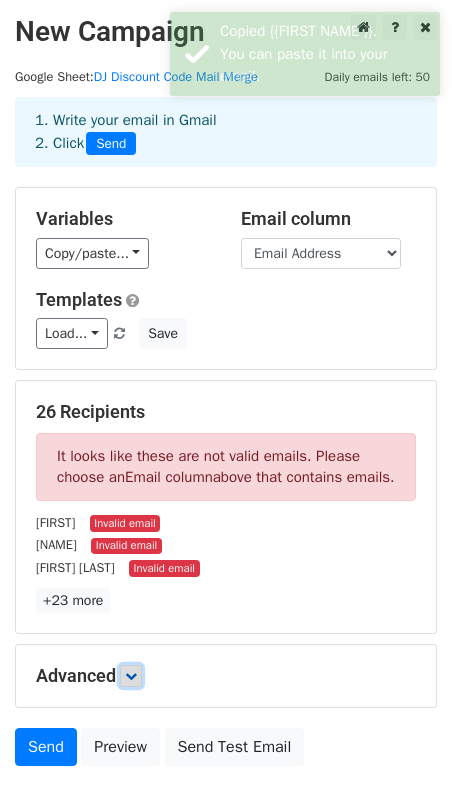 click at bounding box center [131, 676] 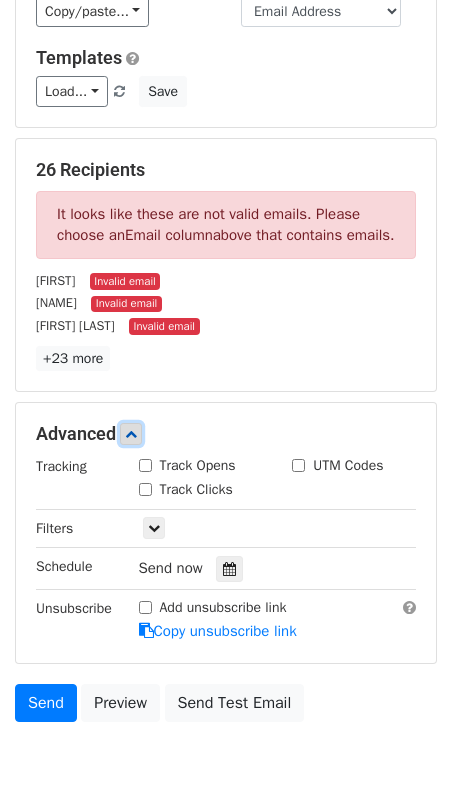 scroll, scrollTop: 243, scrollLeft: 0, axis: vertical 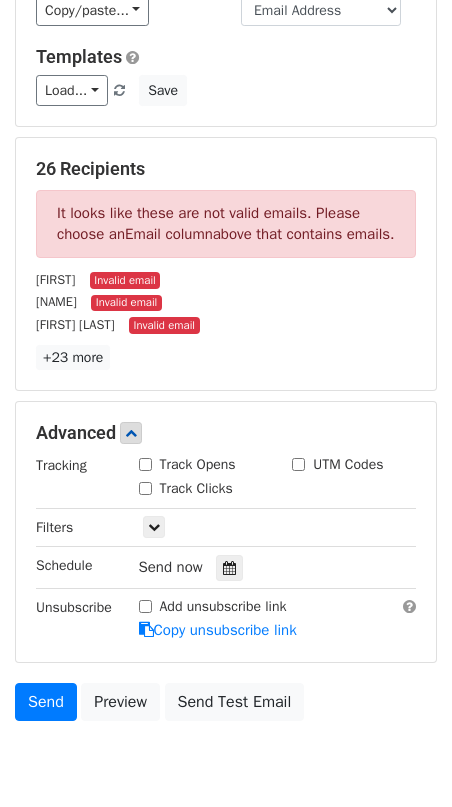 click on "Track Opens" at bounding box center [145, 464] 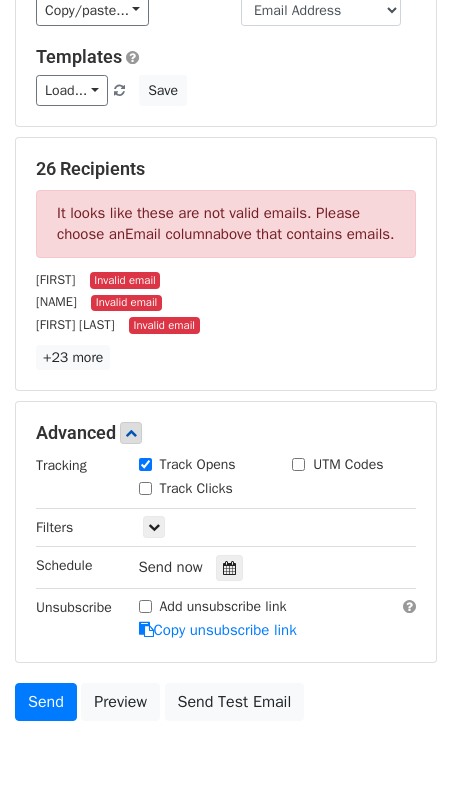 click on "Track Clicks" at bounding box center [145, 488] 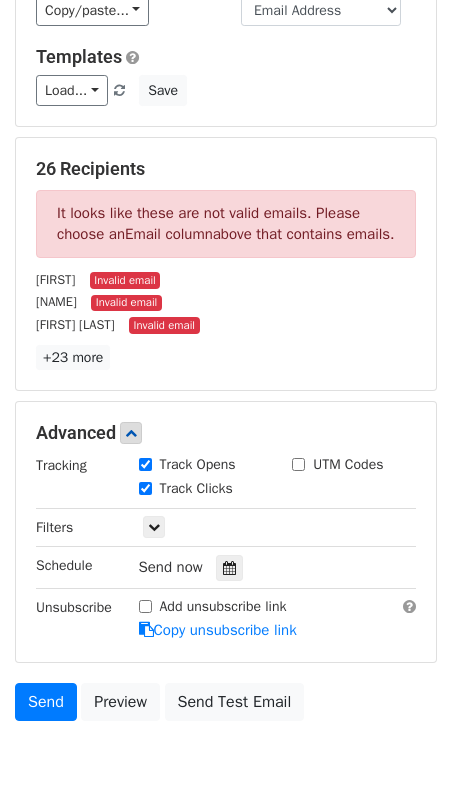 scroll, scrollTop: 338, scrollLeft: 0, axis: vertical 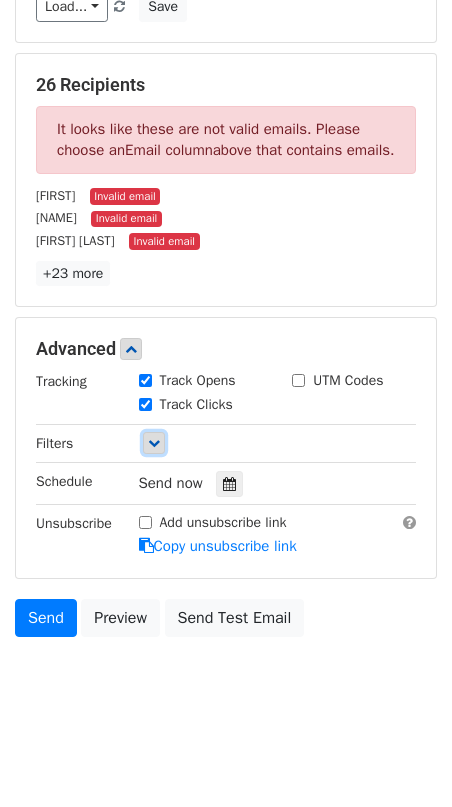 click at bounding box center (154, 443) 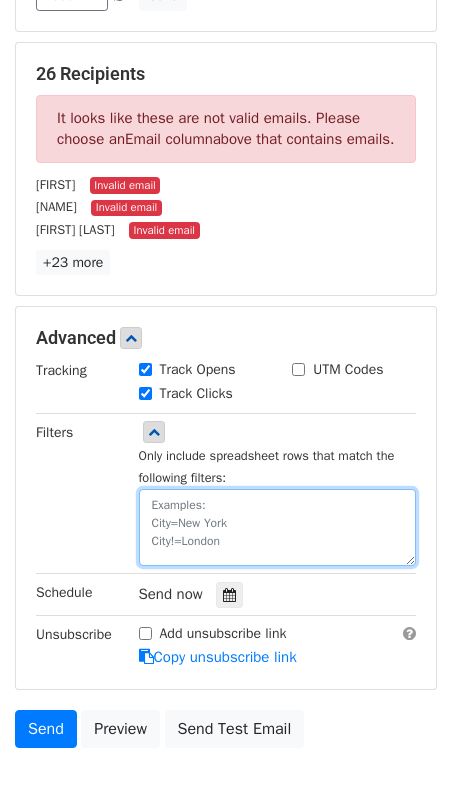 click at bounding box center [278, 527] 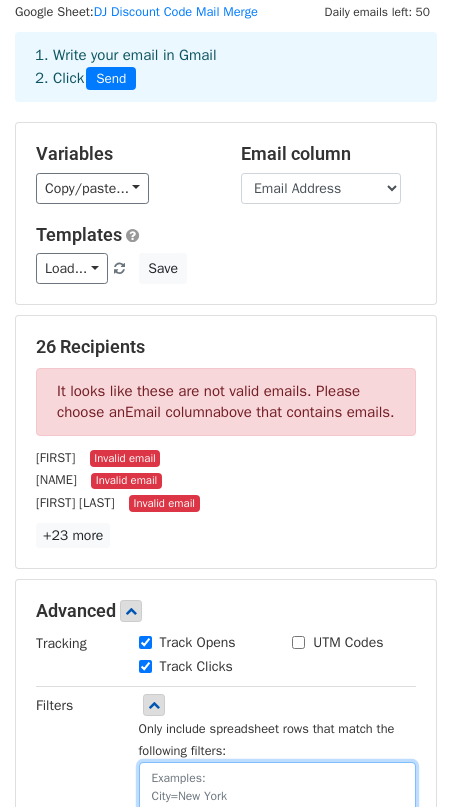 scroll, scrollTop: 55, scrollLeft: 0, axis: vertical 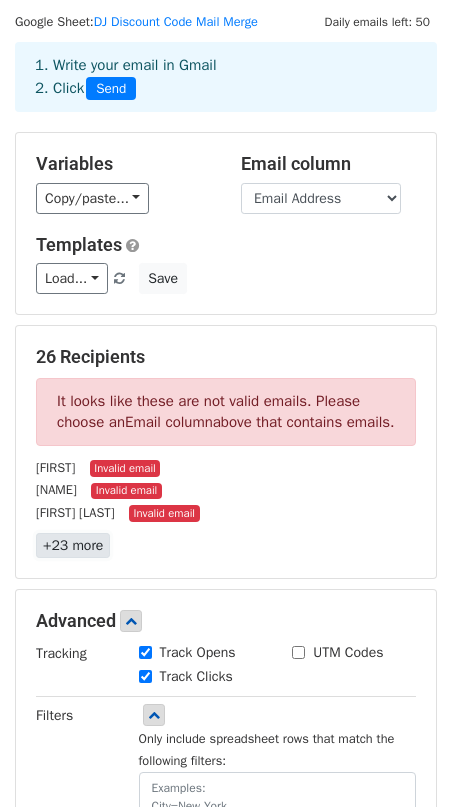 click on "+23 more" at bounding box center (73, 545) 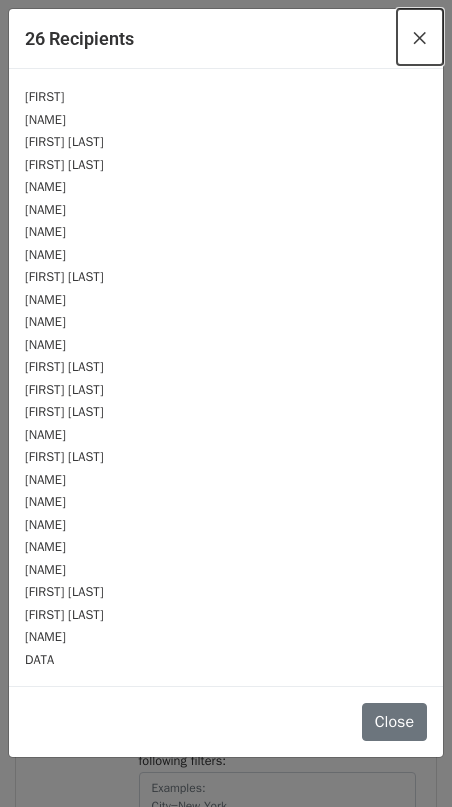 click on "×" at bounding box center (420, 37) 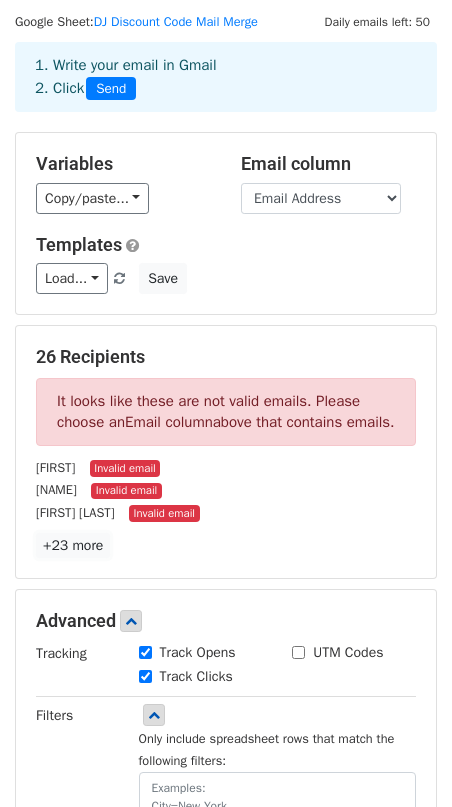scroll, scrollTop: 0, scrollLeft: 0, axis: both 